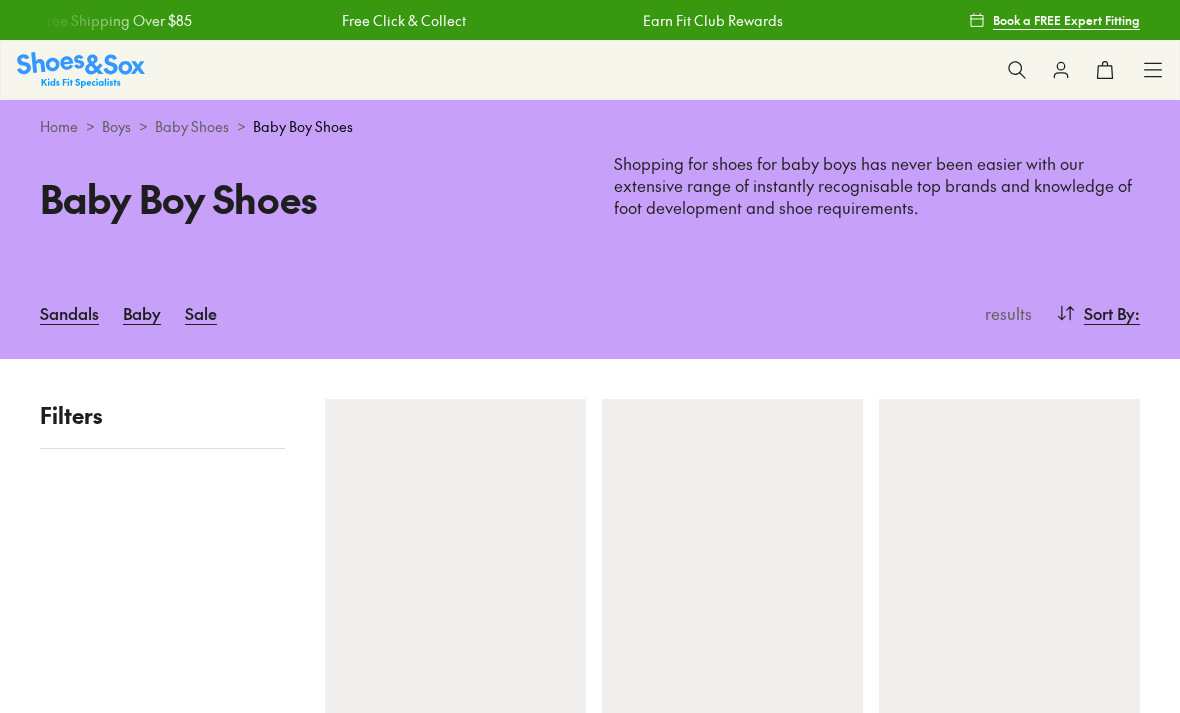 scroll, scrollTop: 266, scrollLeft: 0, axis: vertical 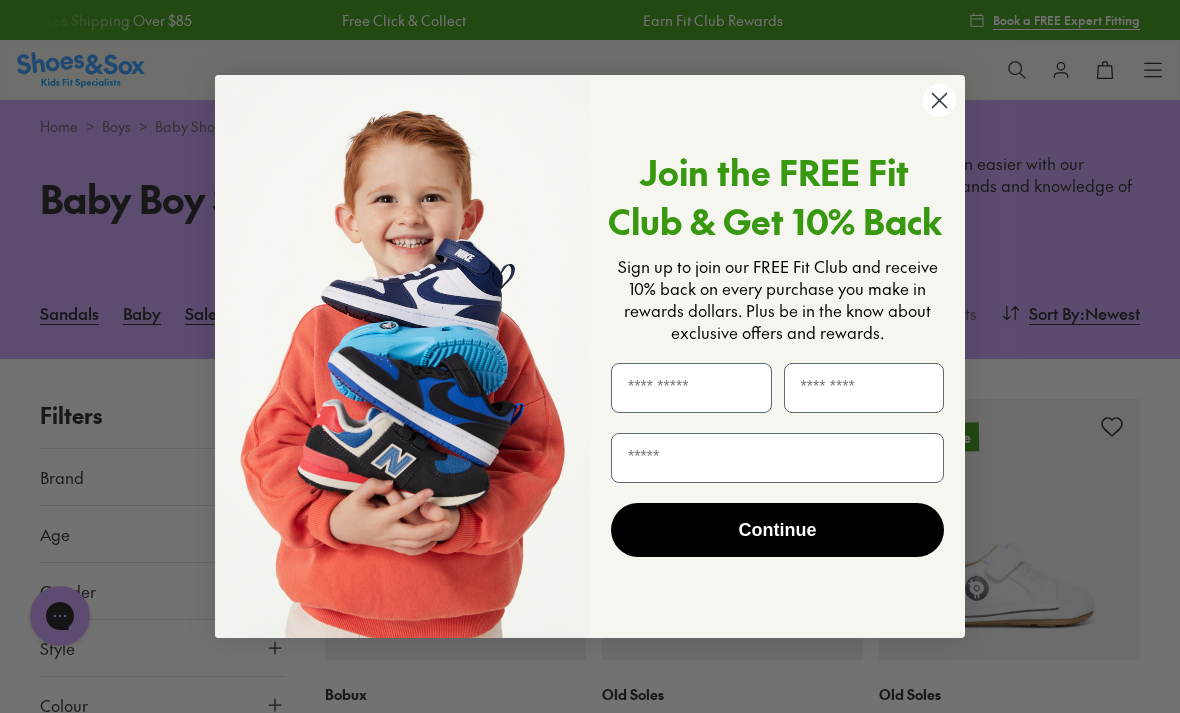 click 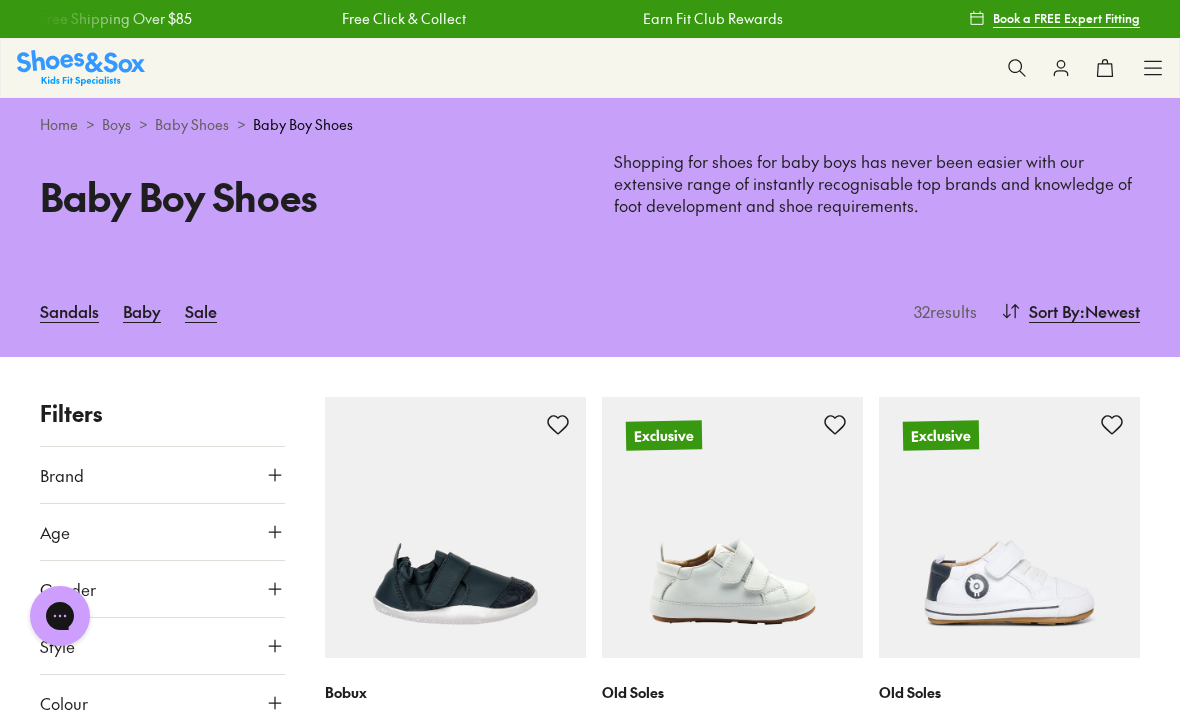 scroll, scrollTop: 0, scrollLeft: 0, axis: both 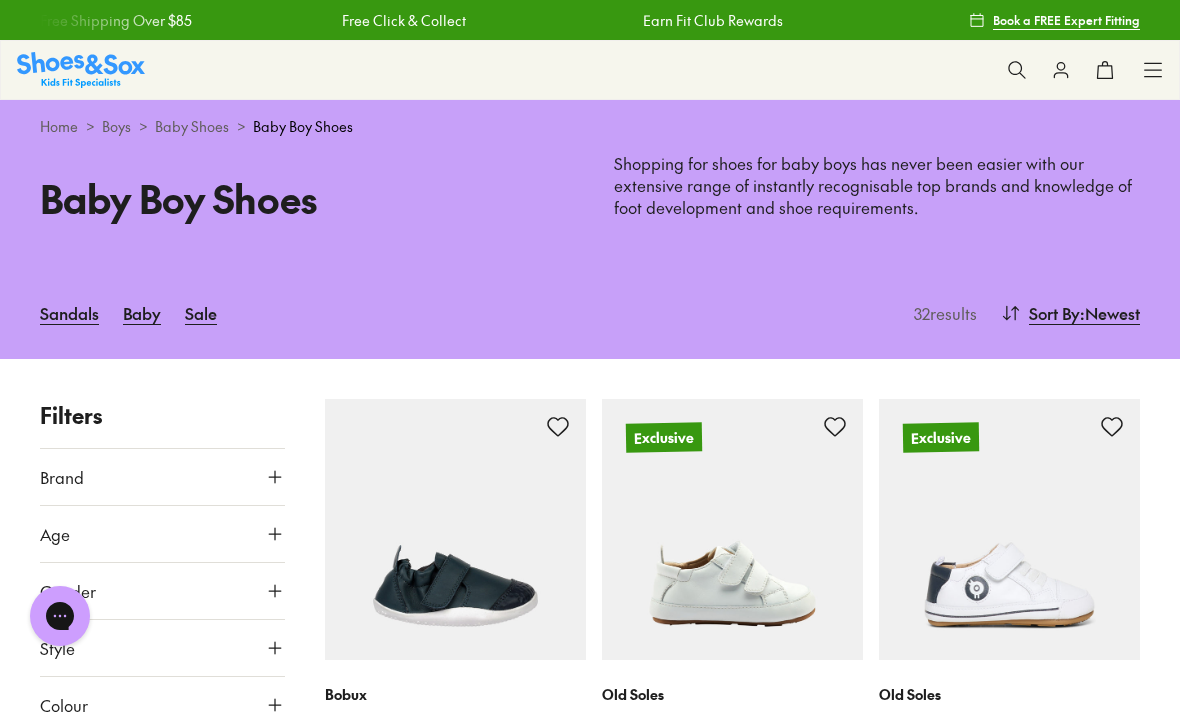click on ":  Newest" at bounding box center [1110, 313] 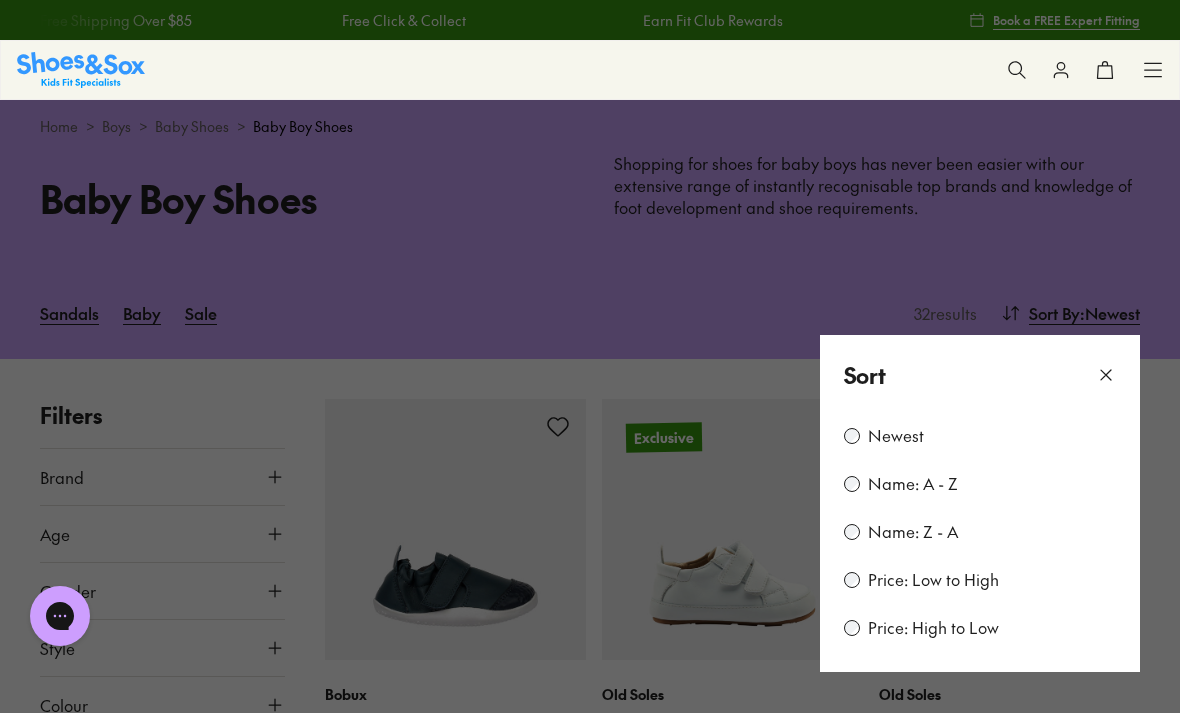 click on "Price: Low to High" at bounding box center (980, 580) 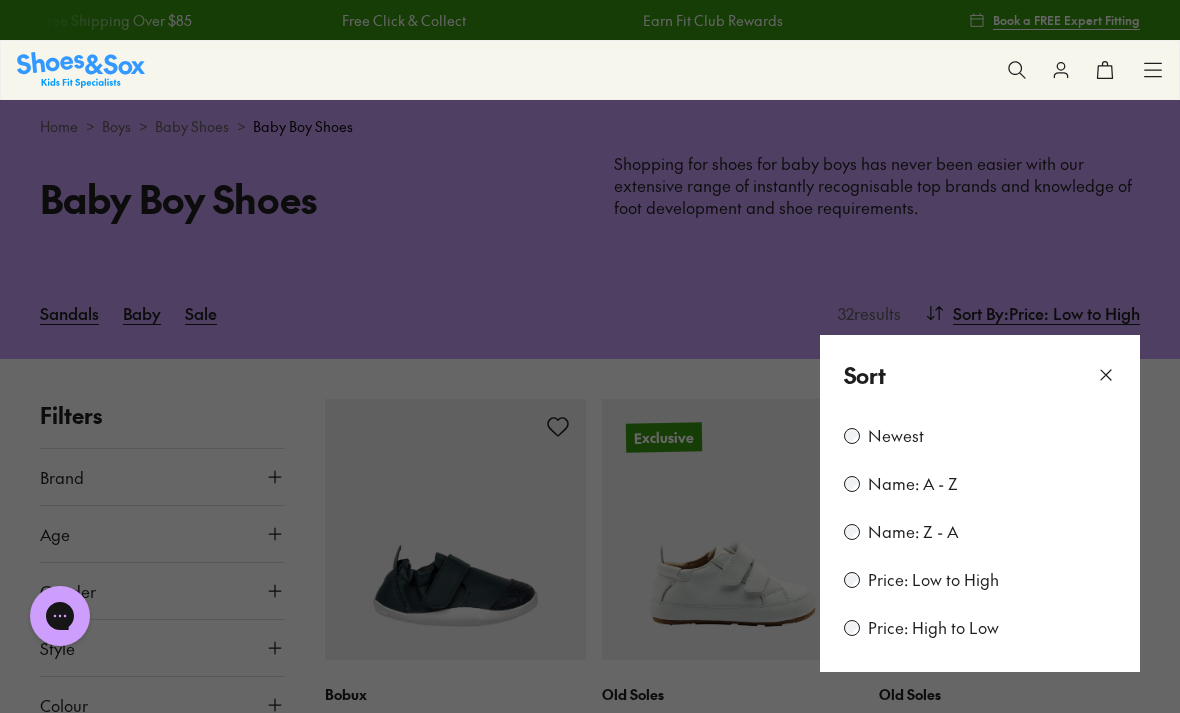 scroll, scrollTop: 139, scrollLeft: 0, axis: vertical 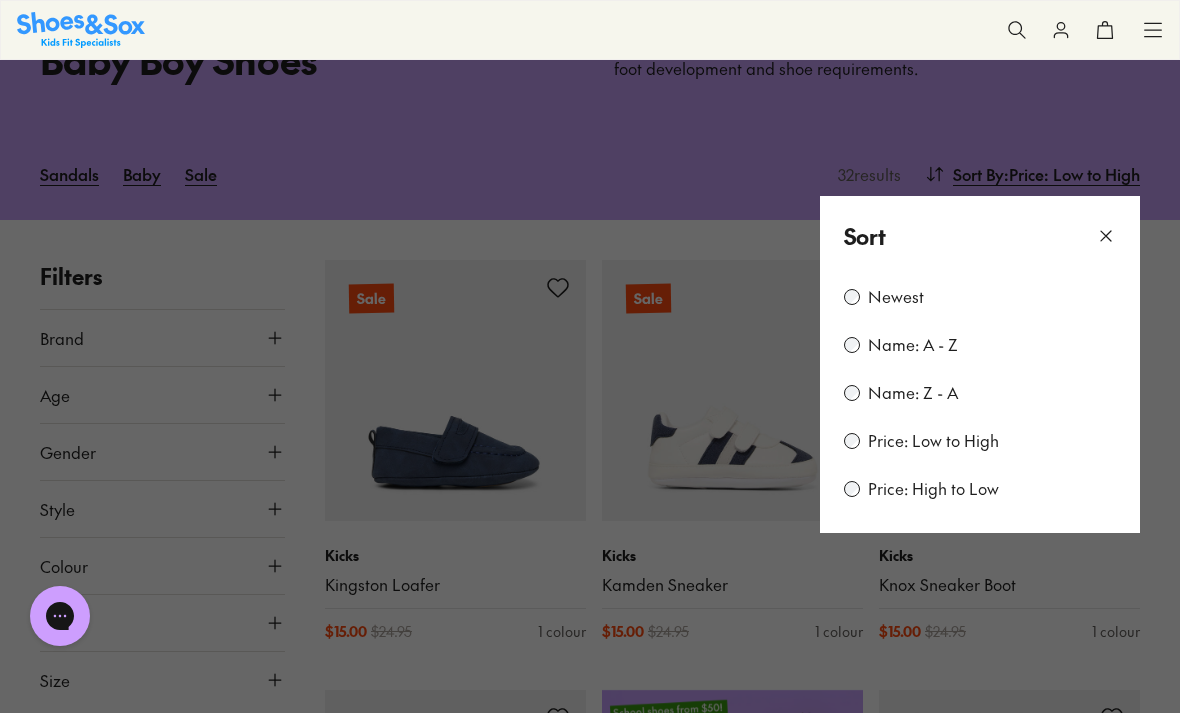 click at bounding box center (590, 356) 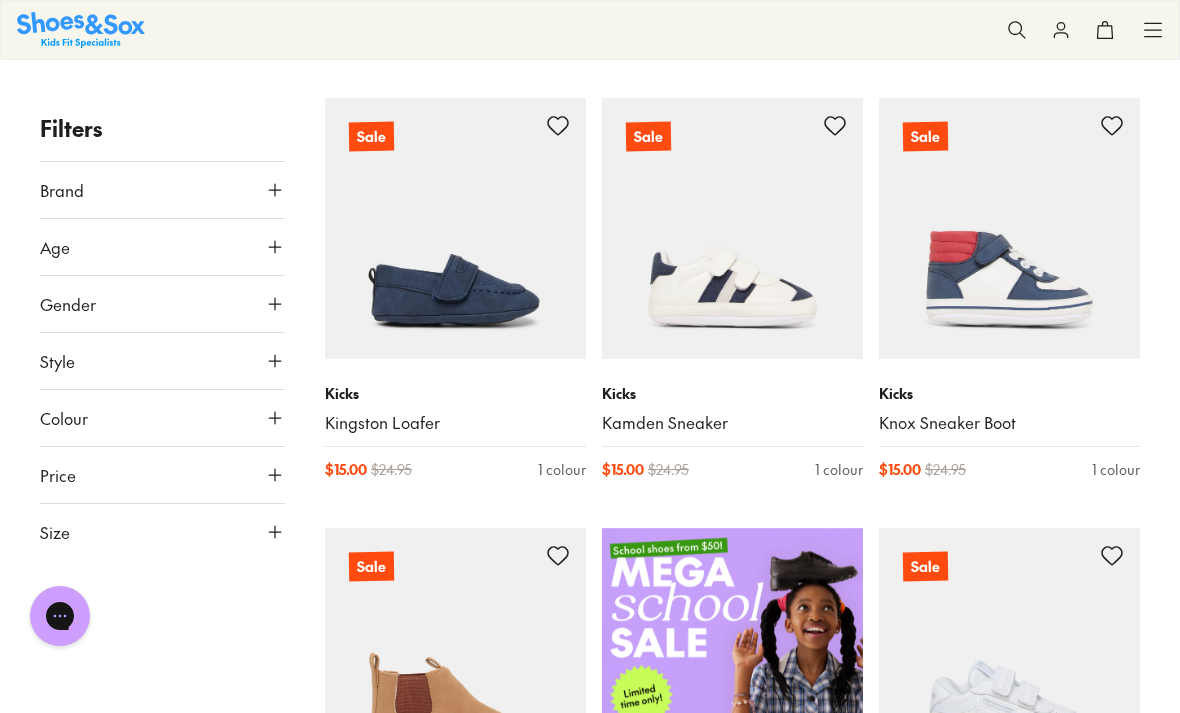 scroll, scrollTop: 300, scrollLeft: 0, axis: vertical 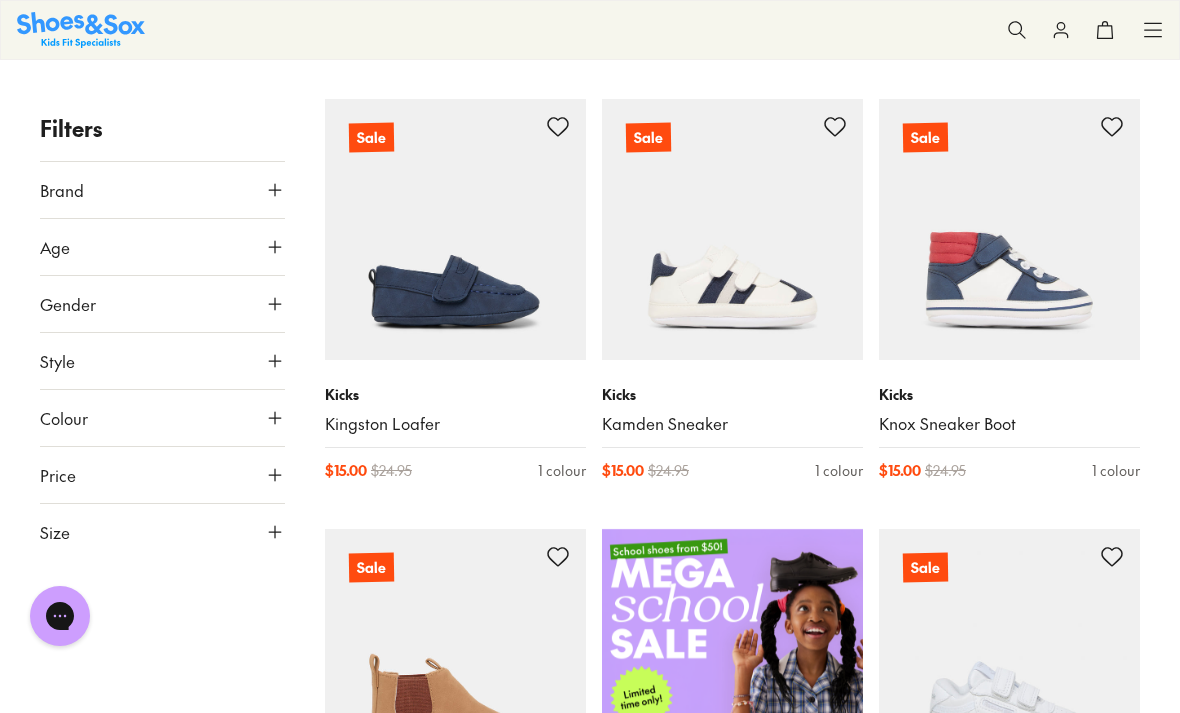 click at bounding box center (732, 229) 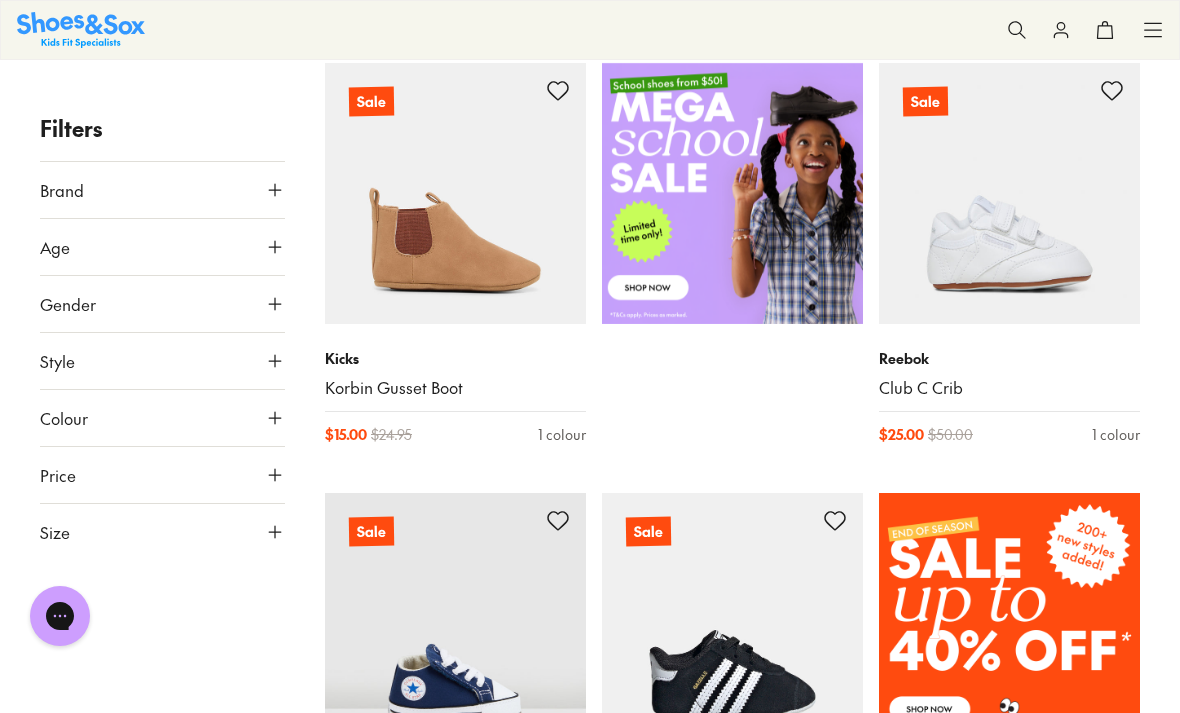 scroll, scrollTop: 765, scrollLeft: 0, axis: vertical 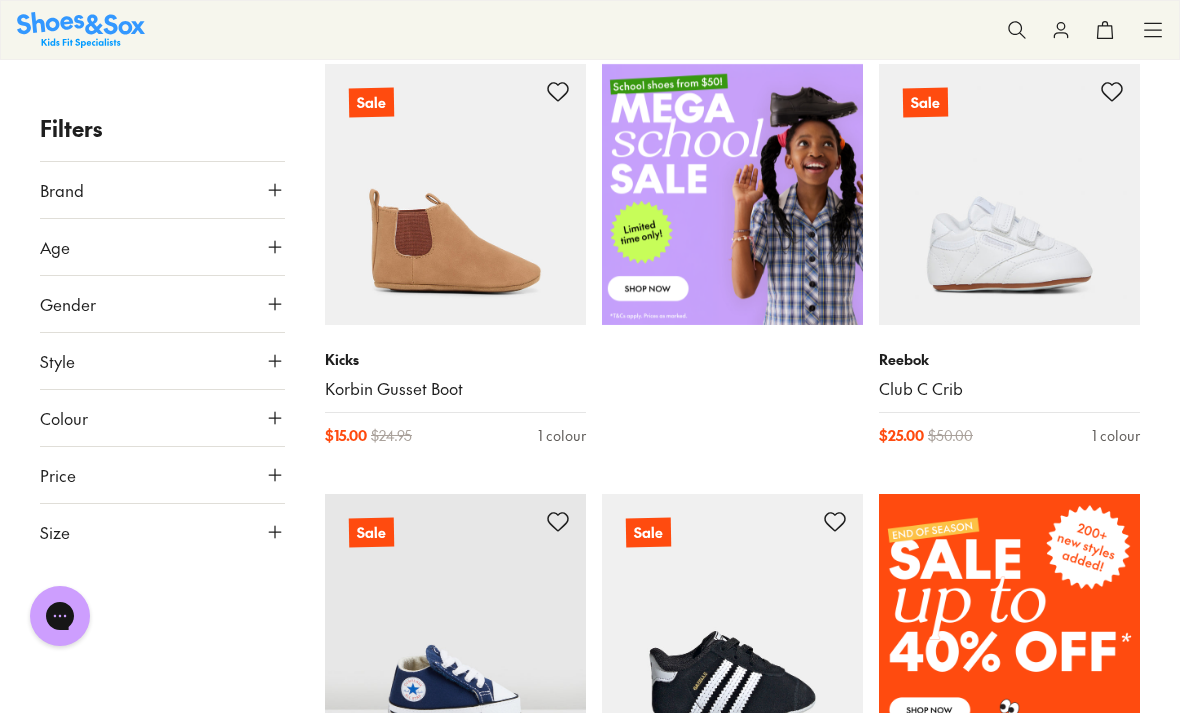 click on "Club C Crib" at bounding box center [1009, 389] 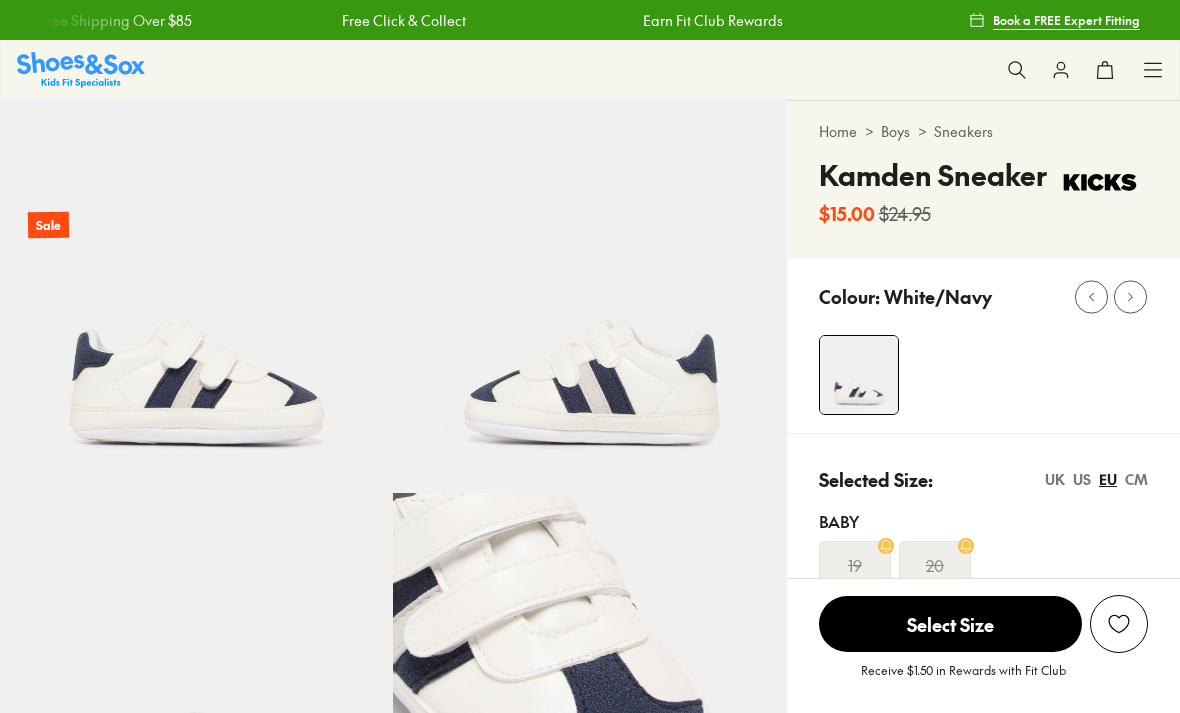 scroll, scrollTop: 0, scrollLeft: 0, axis: both 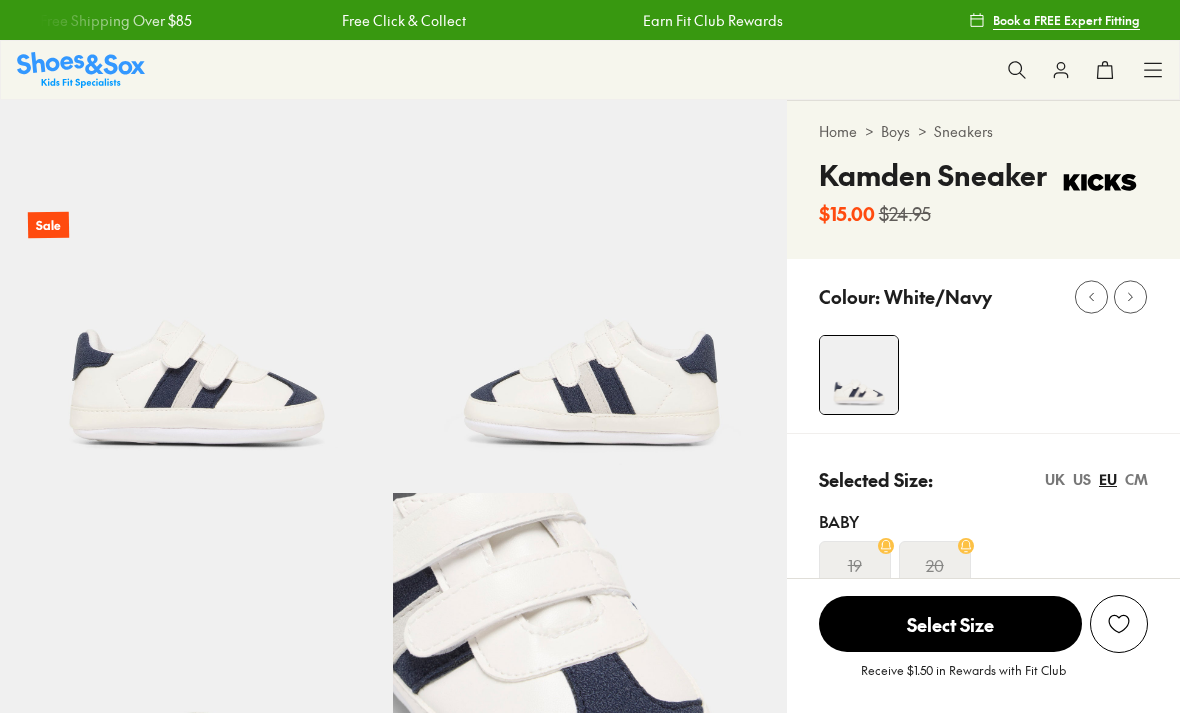 select on "*" 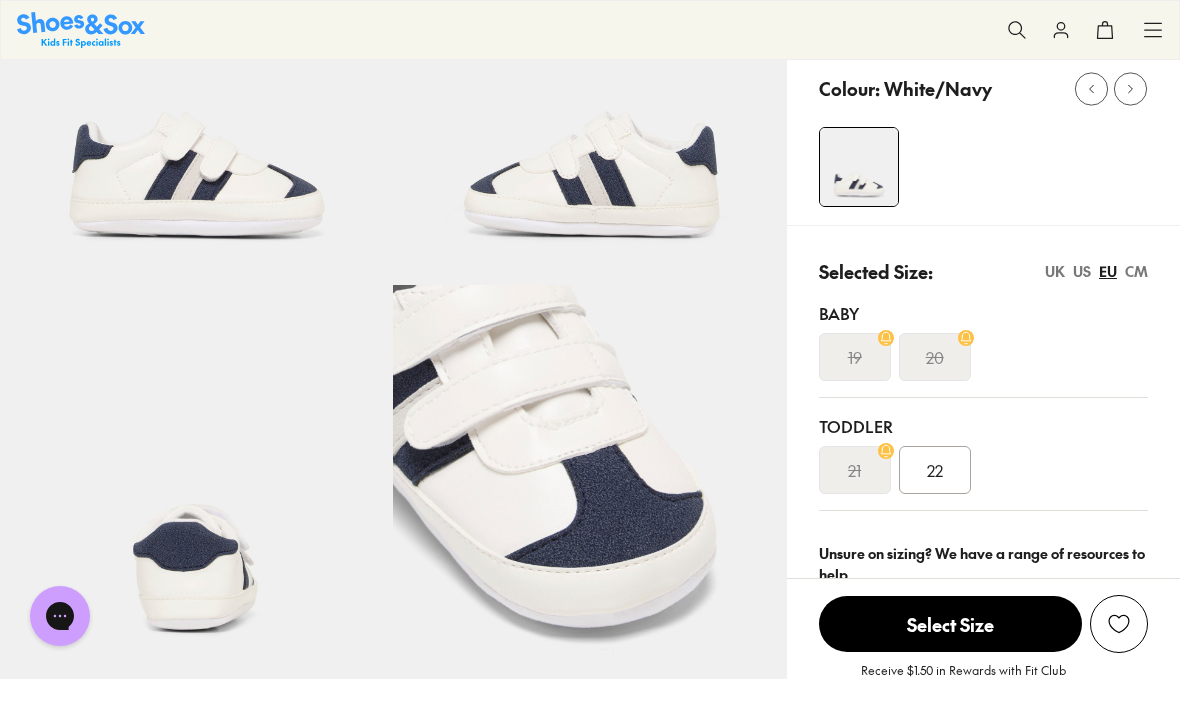 scroll, scrollTop: 0, scrollLeft: 0, axis: both 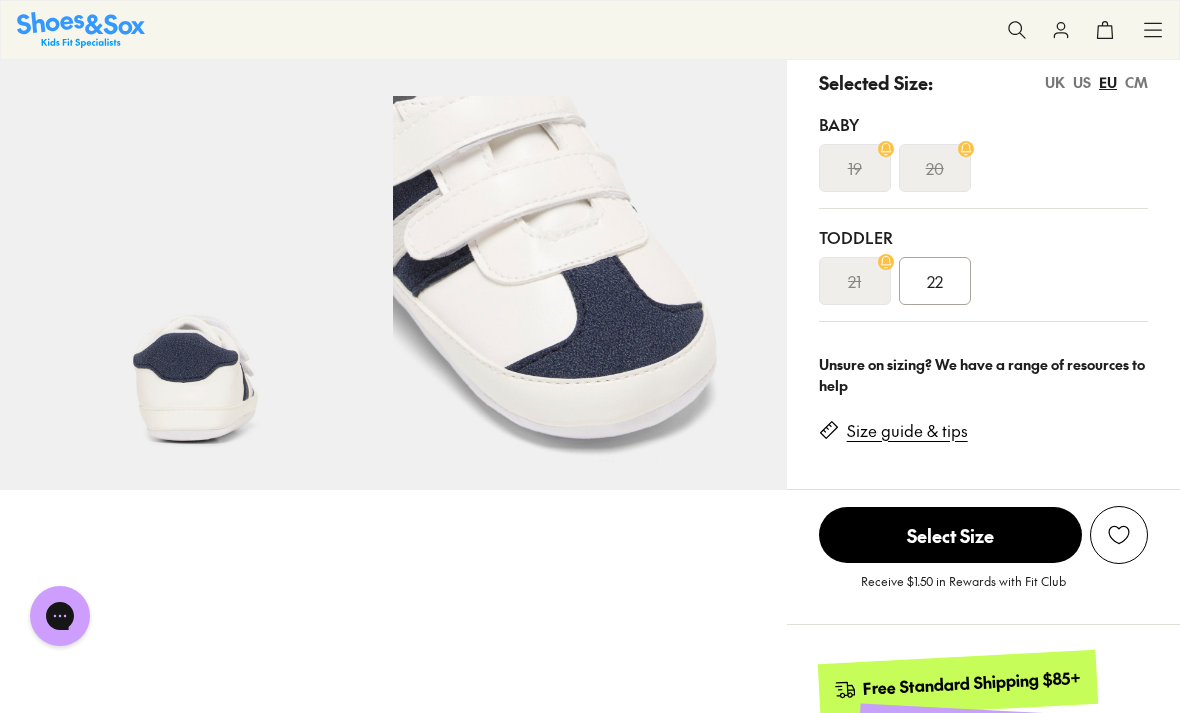 click on "Size guide & tips" at bounding box center [907, 431] 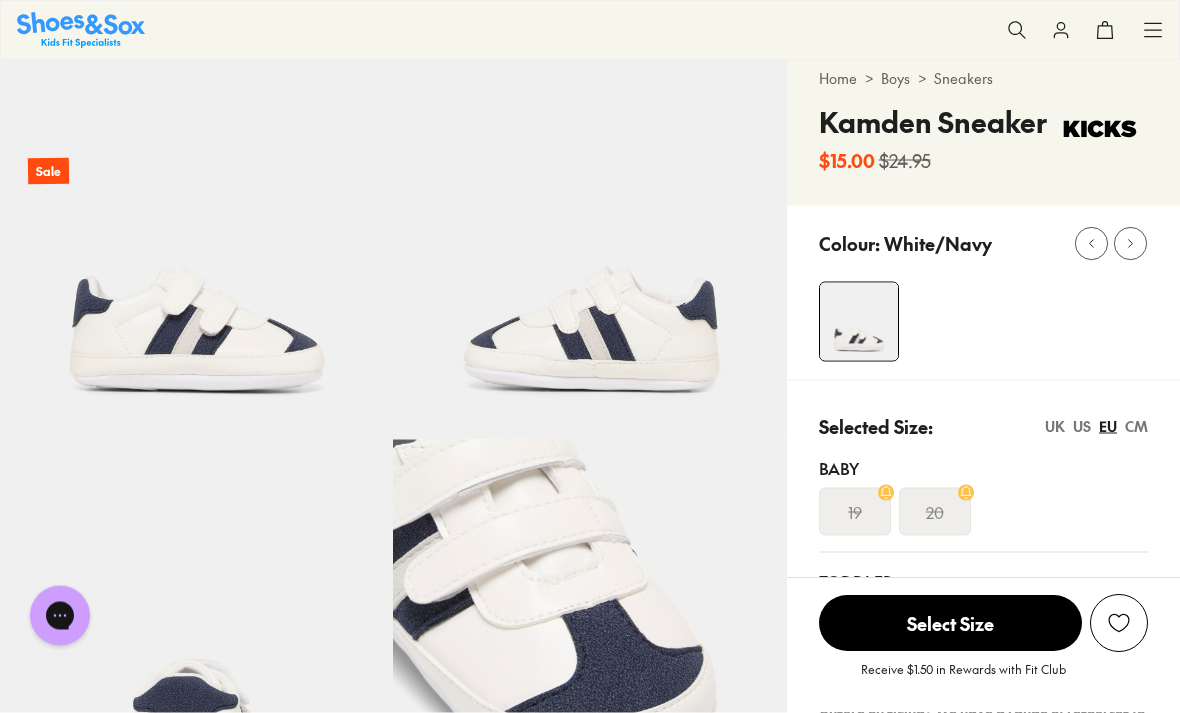 scroll, scrollTop: 0, scrollLeft: 0, axis: both 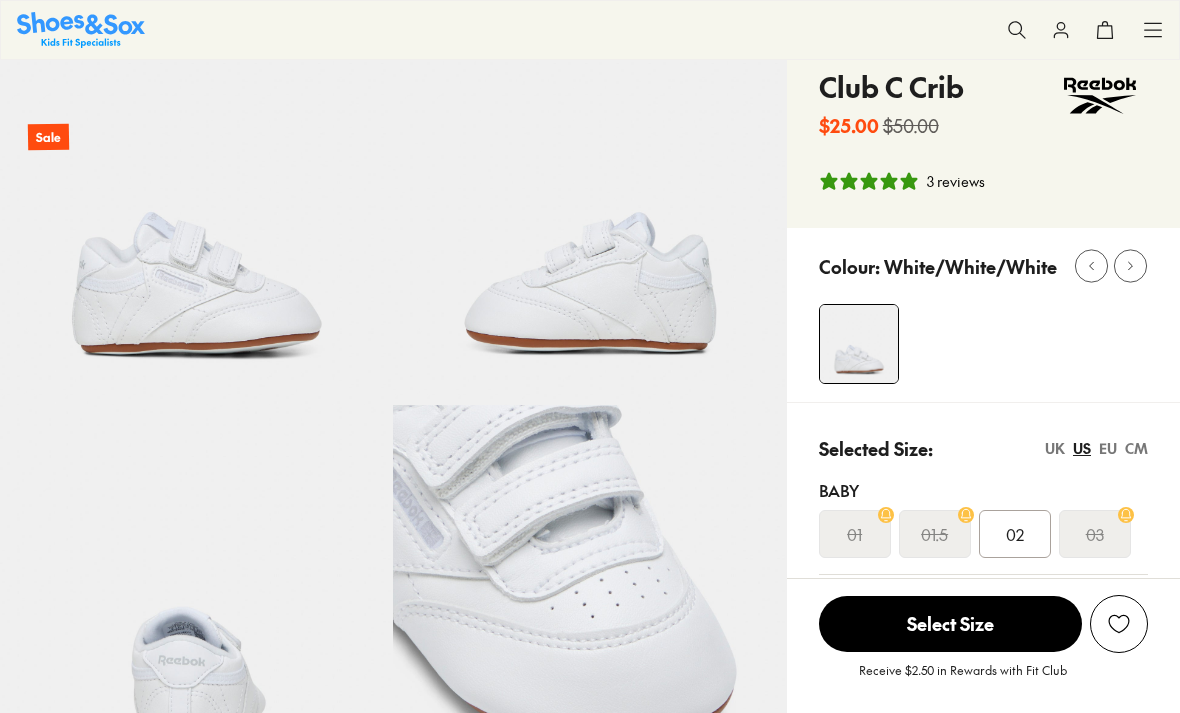 select on "*" 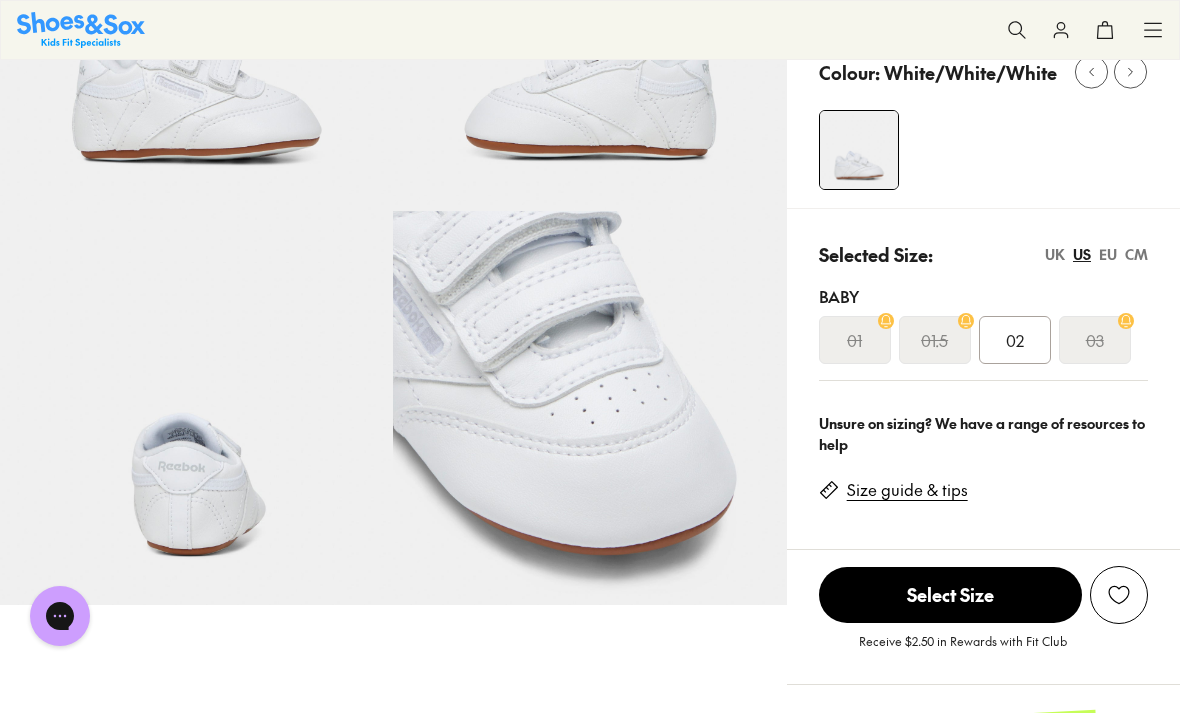 scroll, scrollTop: 0, scrollLeft: 0, axis: both 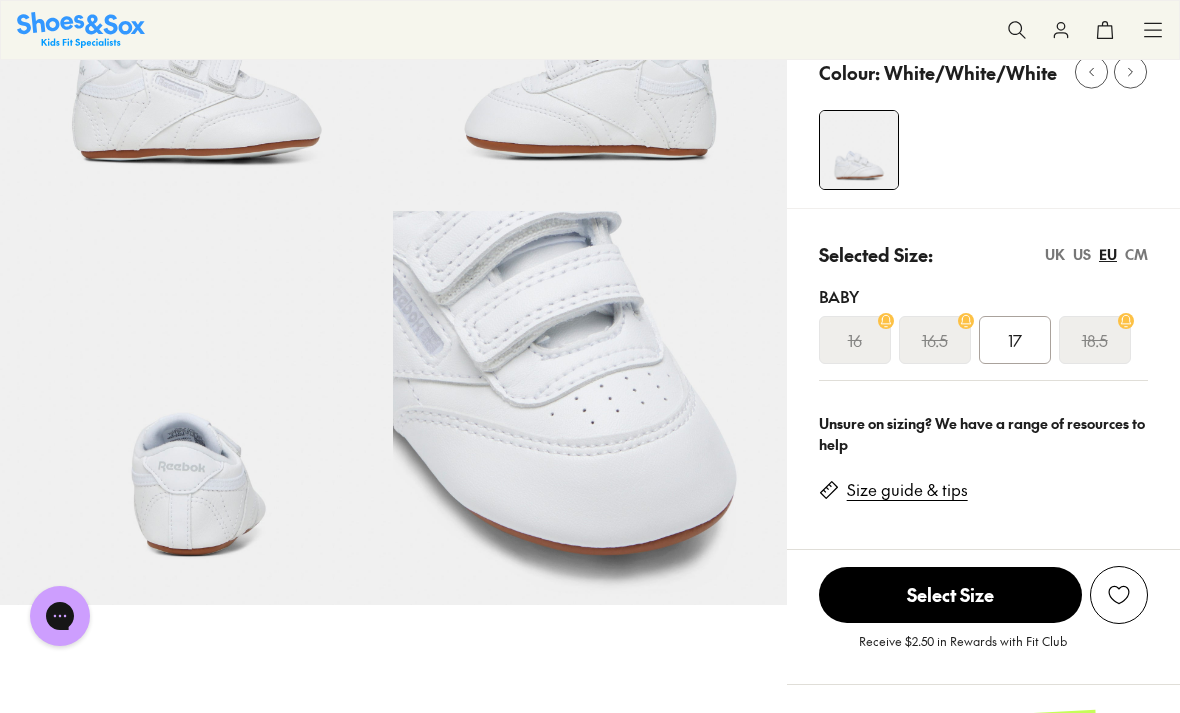 click on "UK" at bounding box center (1055, 254) 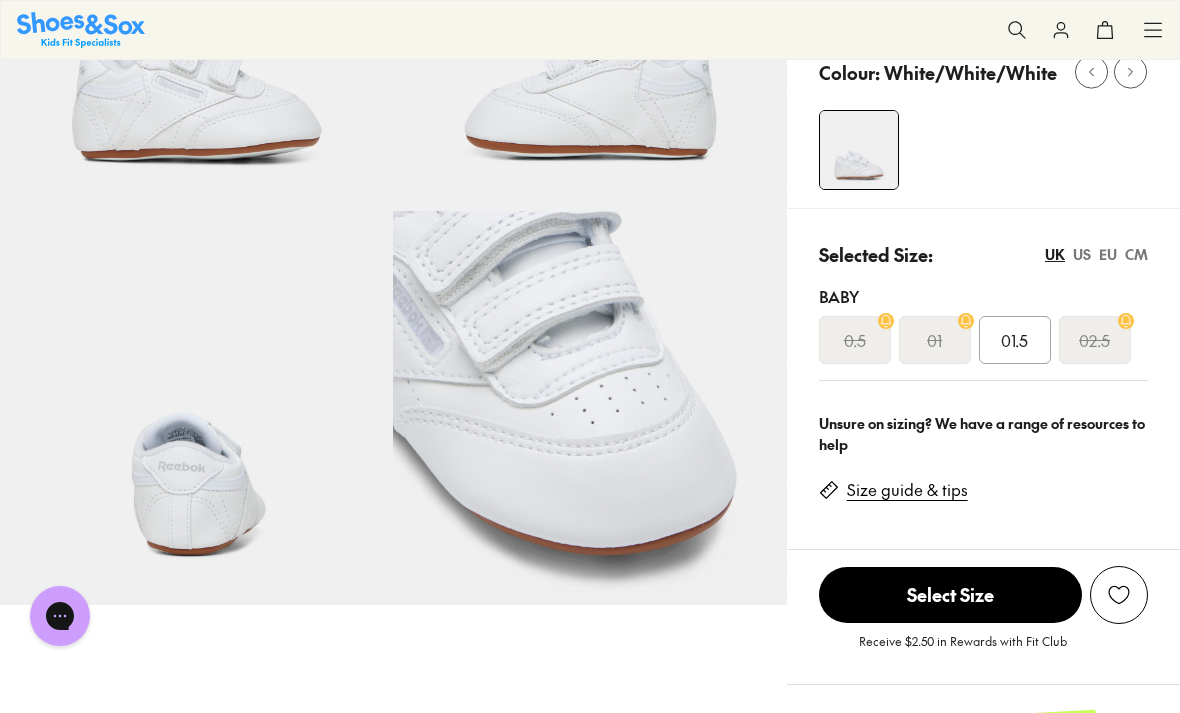 click on "Size guide & tips" at bounding box center [907, 490] 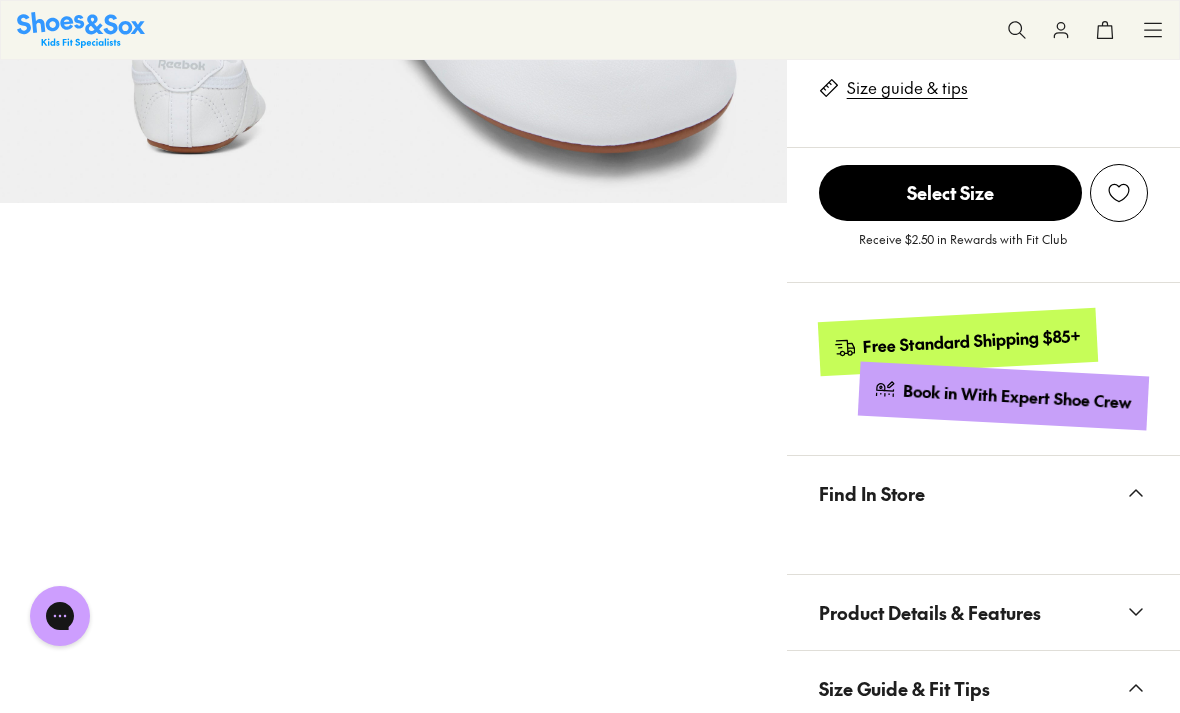 scroll, scrollTop: 1333, scrollLeft: 0, axis: vertical 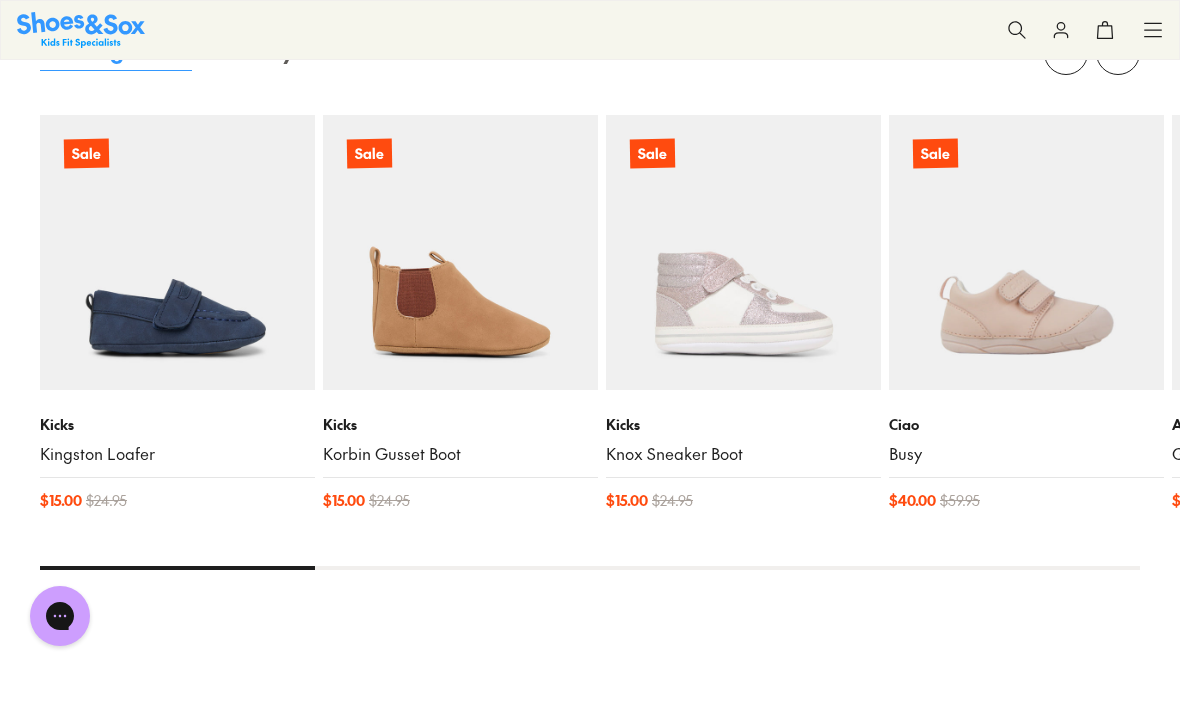 click on "Kingston Loafer" at bounding box center [177, 454] 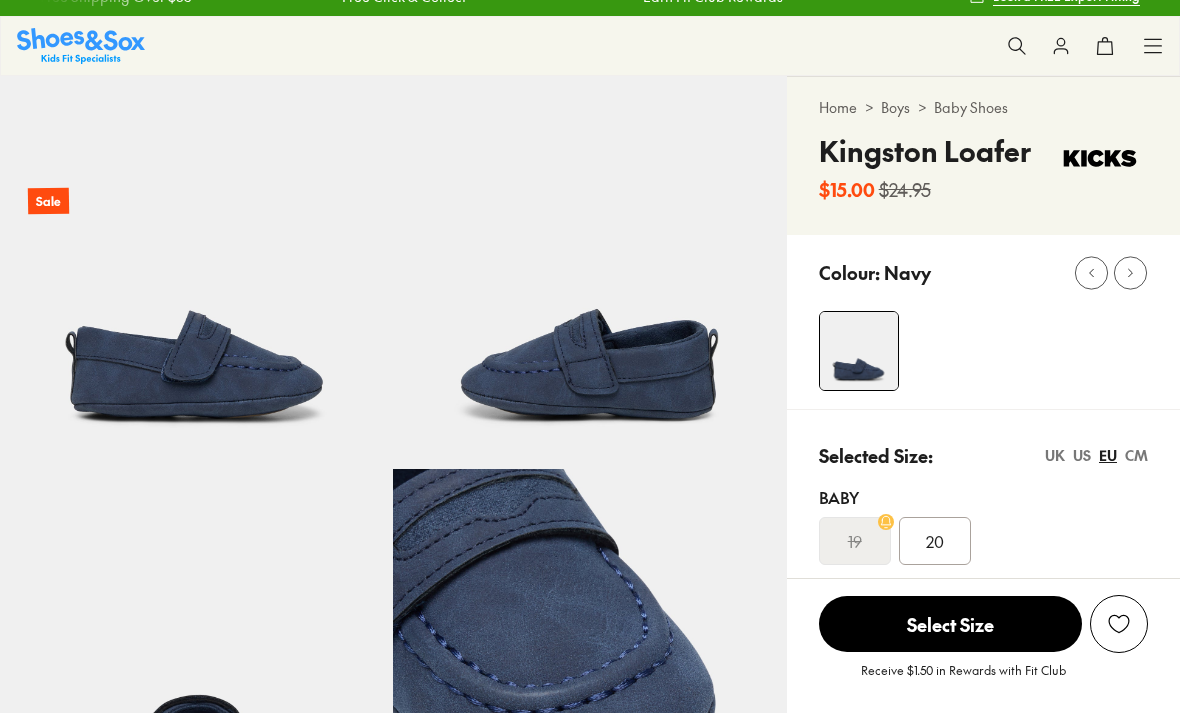 scroll, scrollTop: 225, scrollLeft: 0, axis: vertical 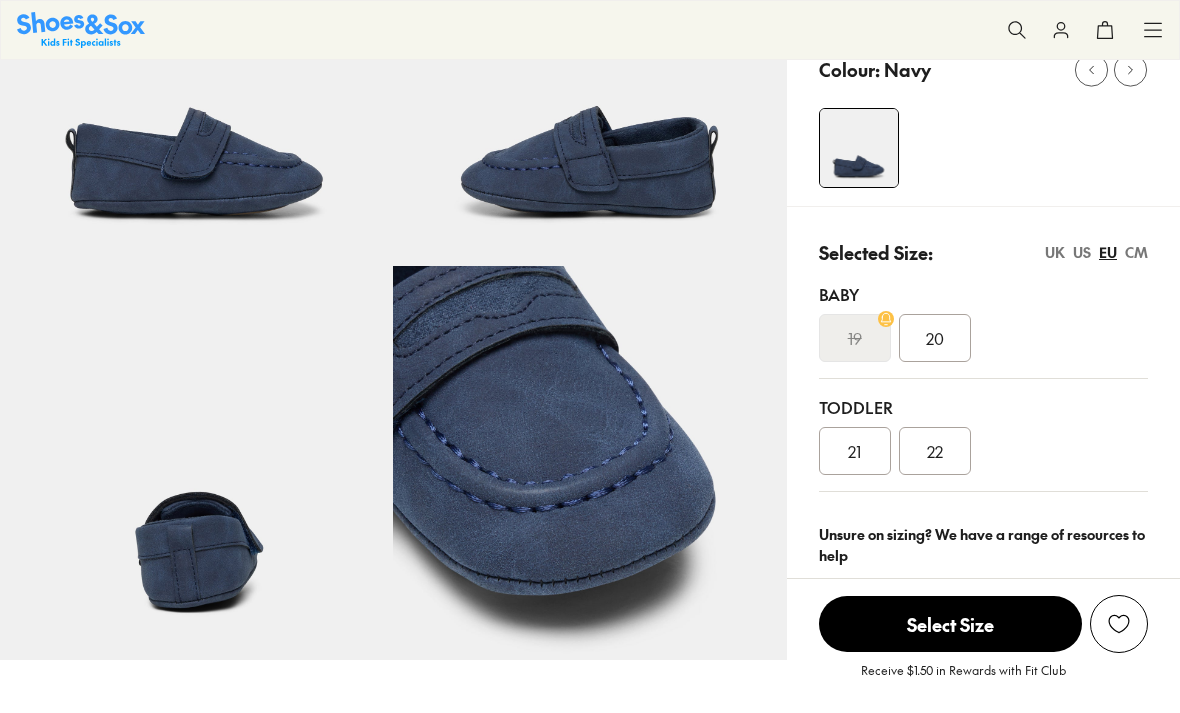 select on "*" 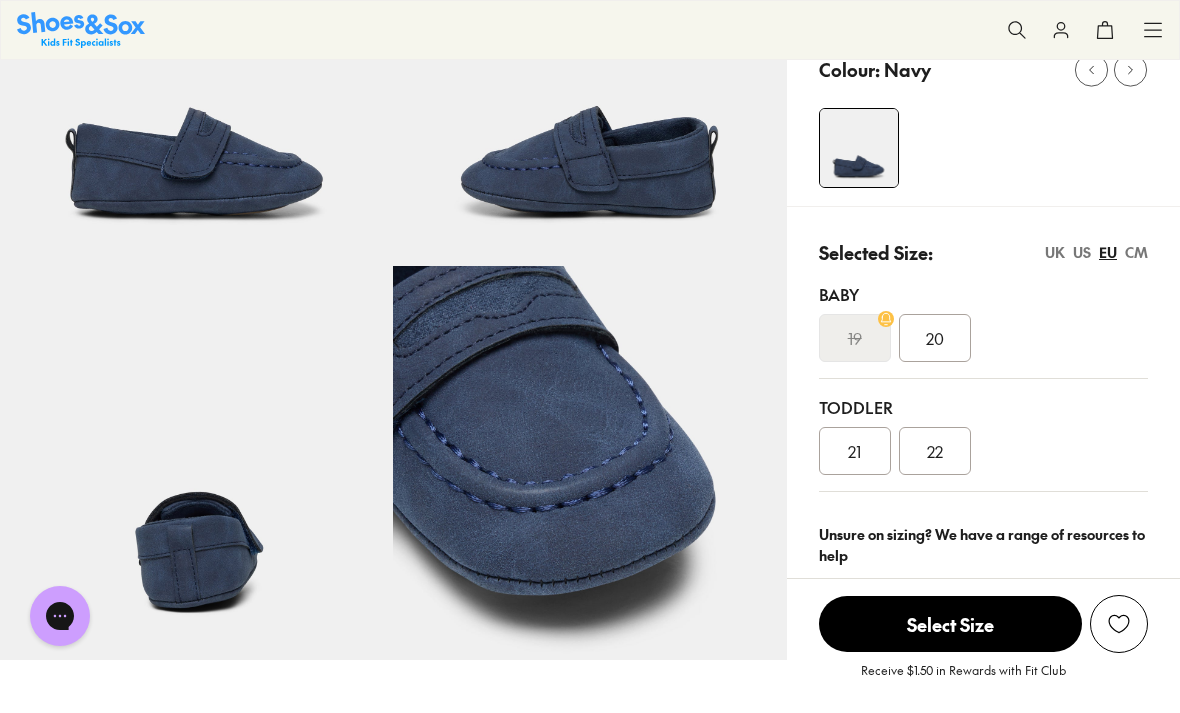 scroll, scrollTop: 0, scrollLeft: 0, axis: both 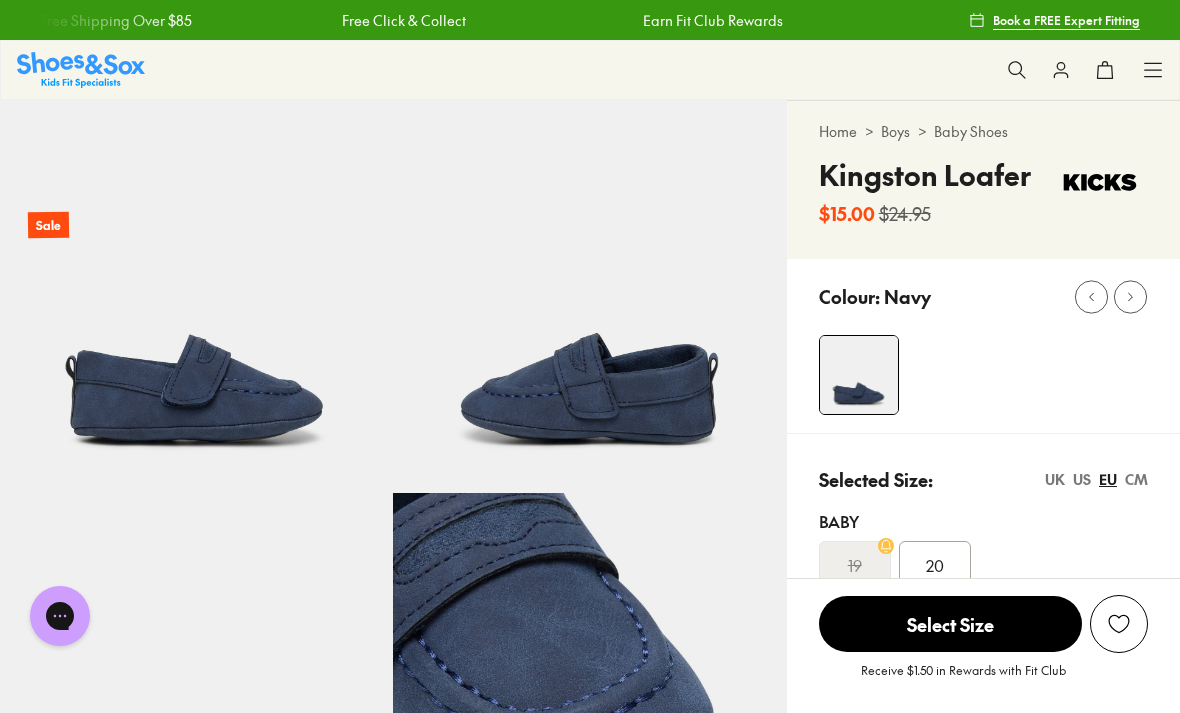 click at bounding box center (81, 69) 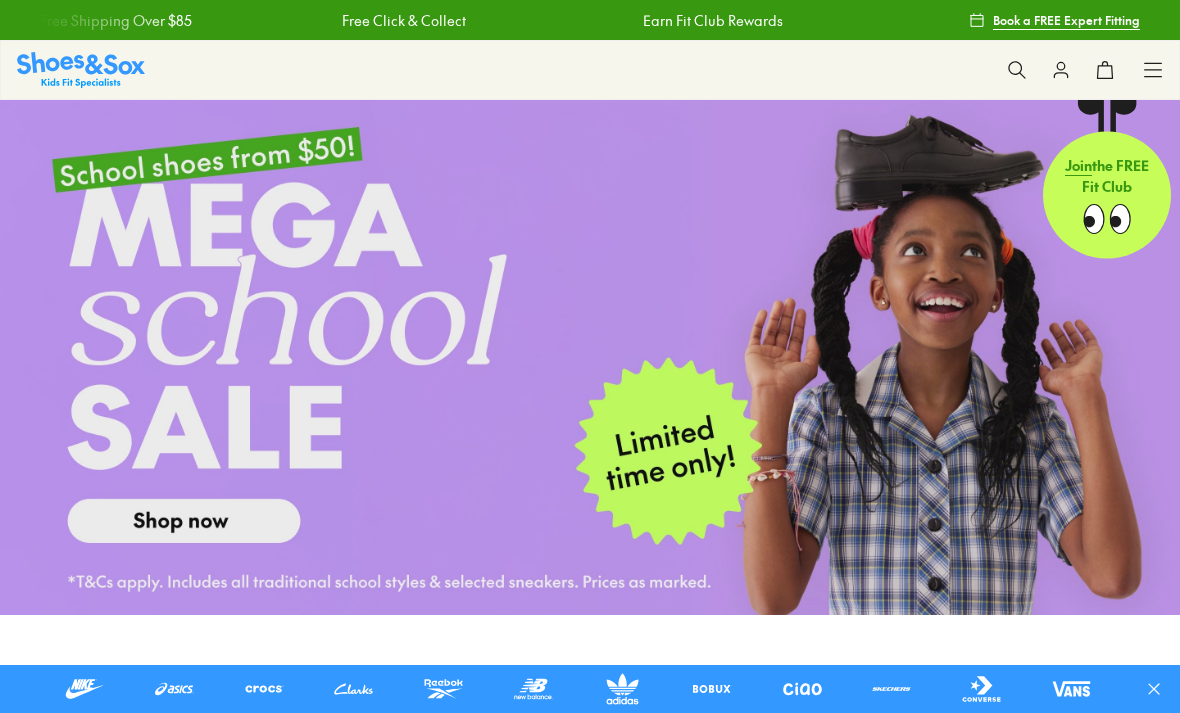 scroll, scrollTop: 0, scrollLeft: 0, axis: both 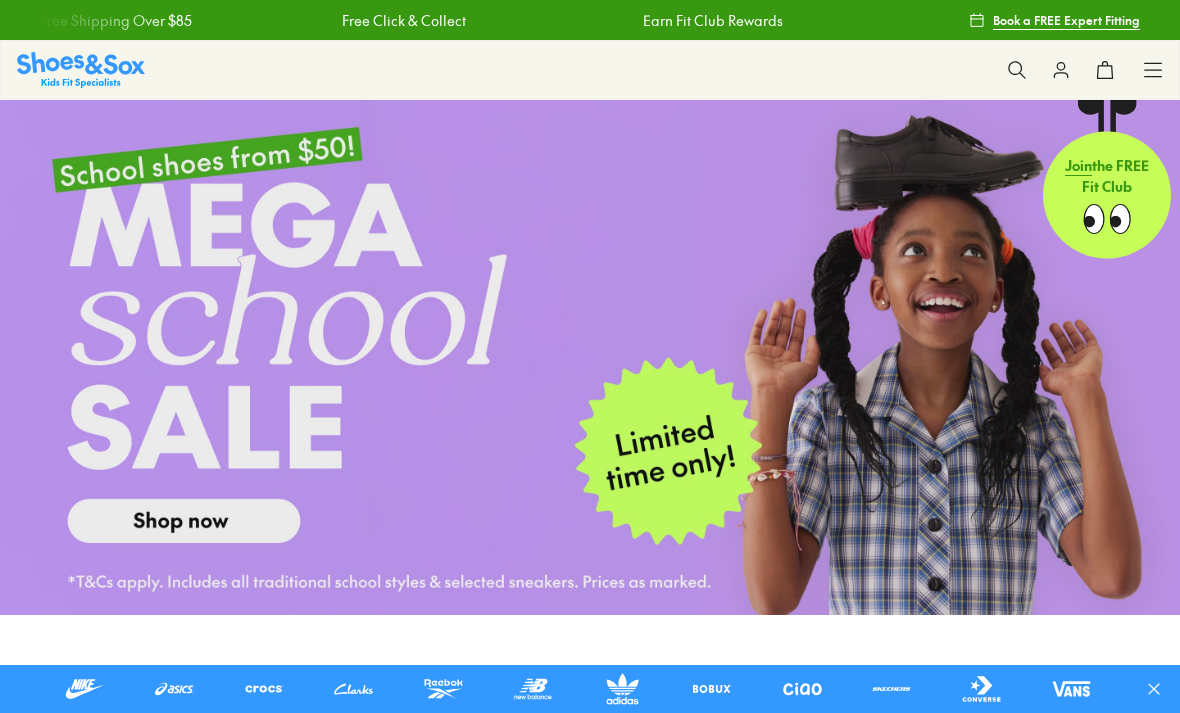 click on "Sale
Sale
Shop All
Mega School Sale
Up to 40% off Sale
25% Off Waterbottles
$5 Toys
Shop All Sale
Girls
Girls
Shop All
Sneakers
School
Sports" at bounding box center (590, 70) 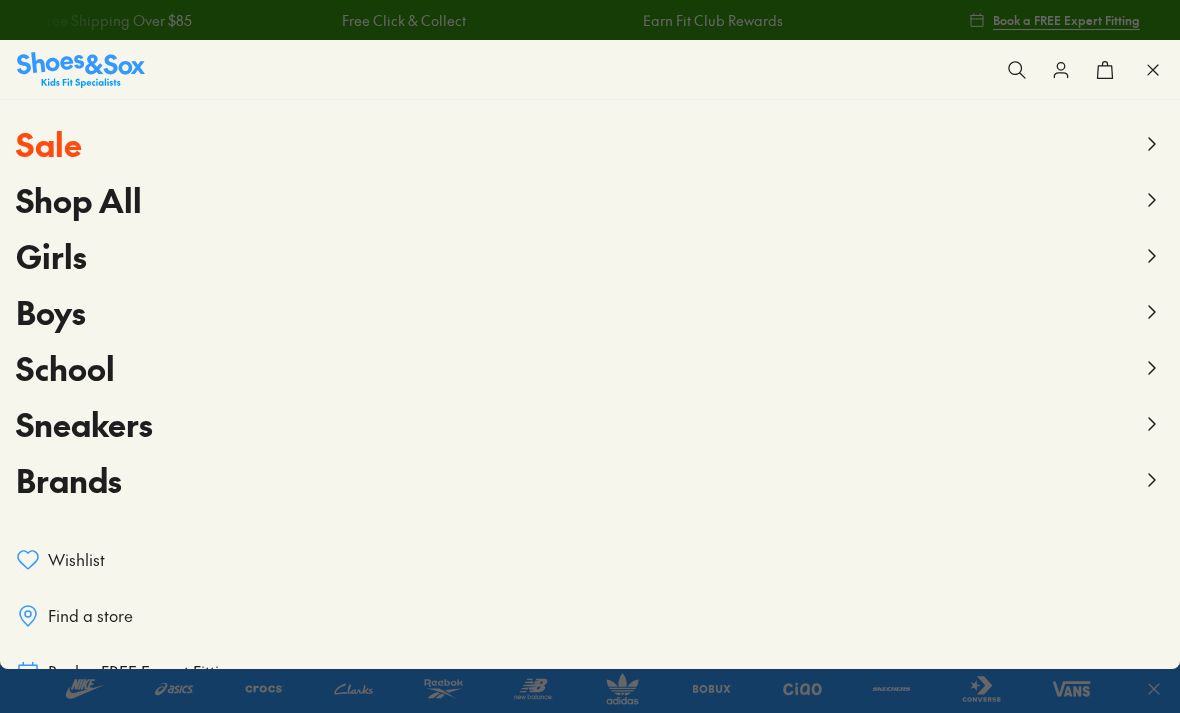click 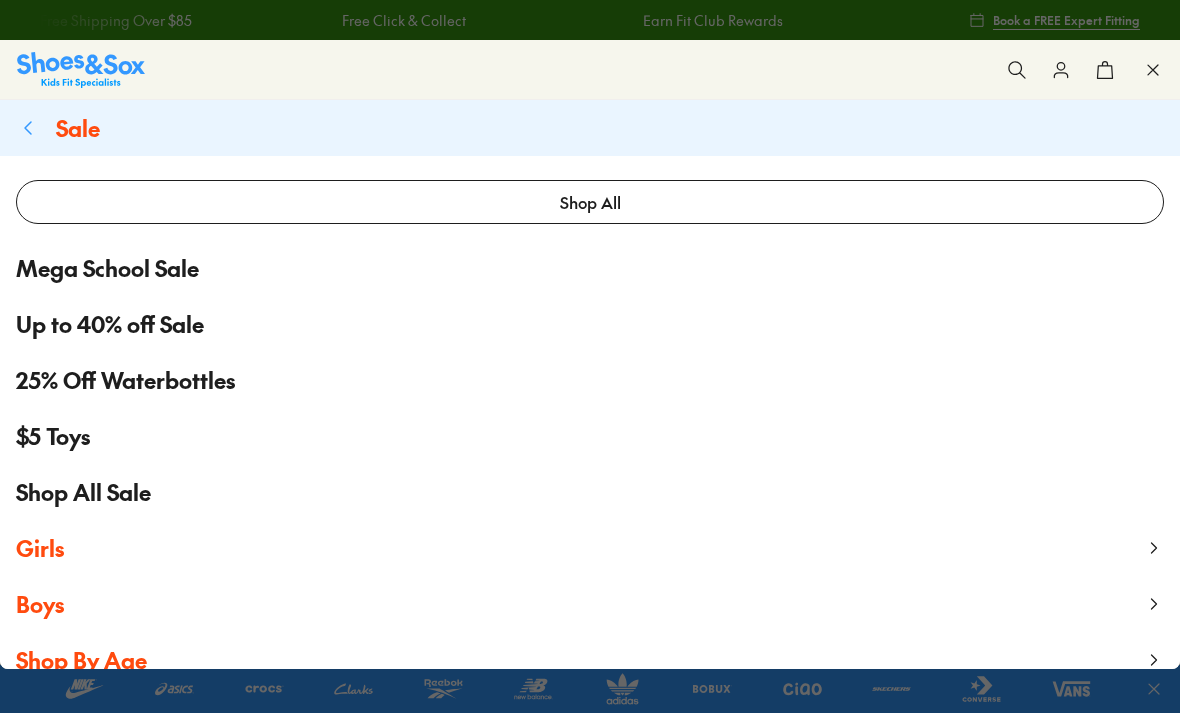 click on "Up to 40% off Sale" at bounding box center [110, 324] 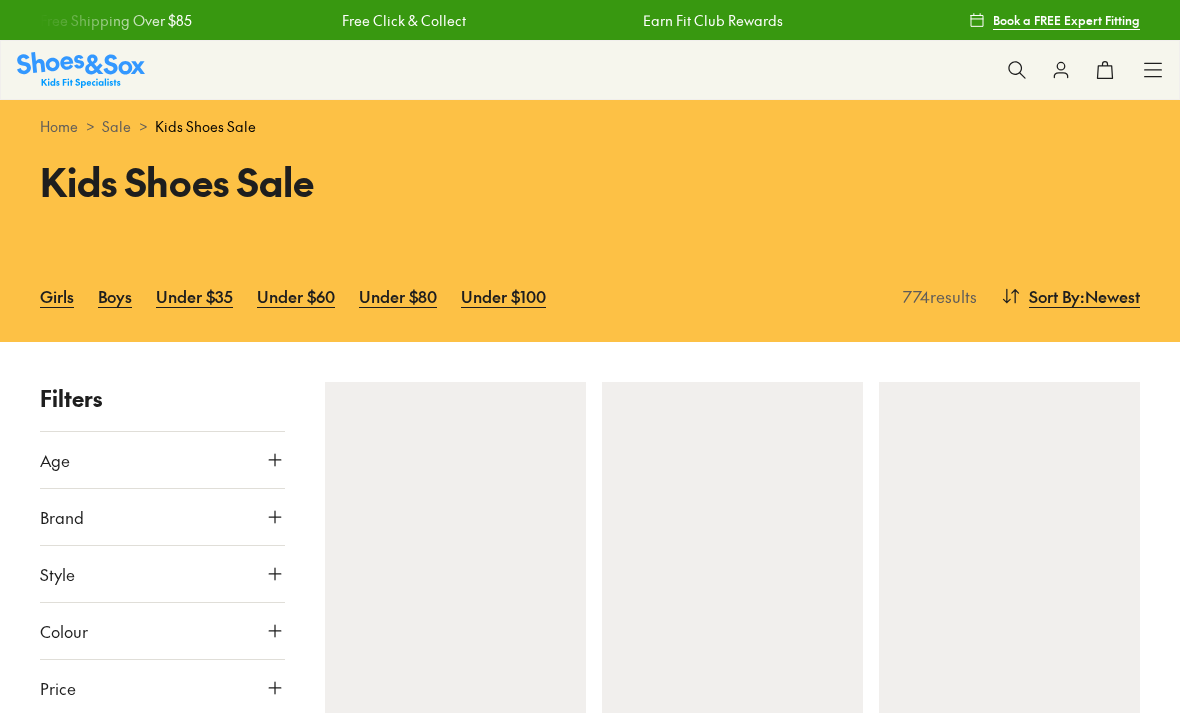 scroll, scrollTop: 0, scrollLeft: 0, axis: both 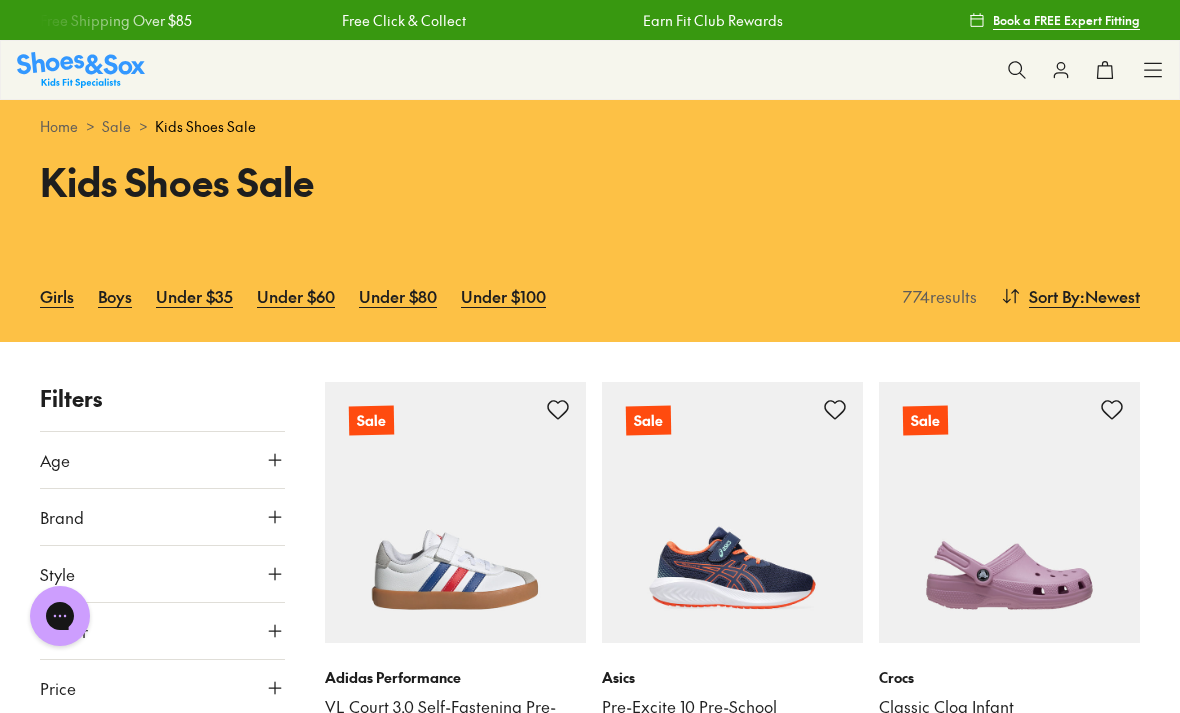 click at bounding box center (1017, 70) 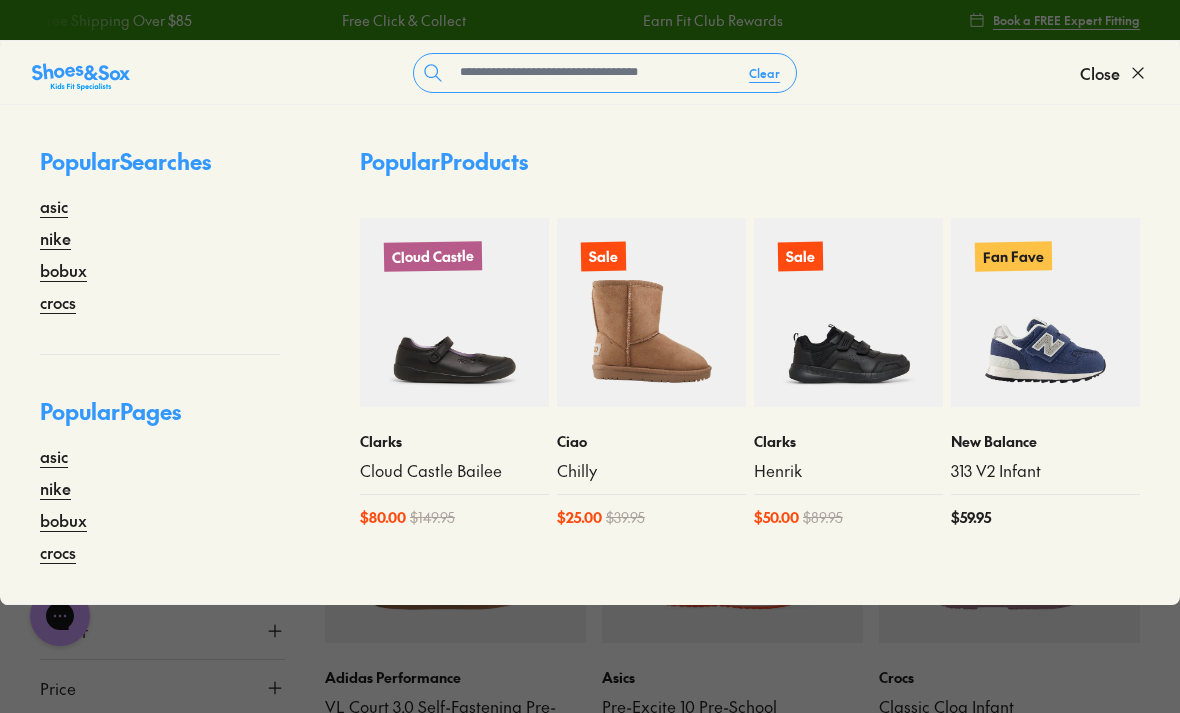 click 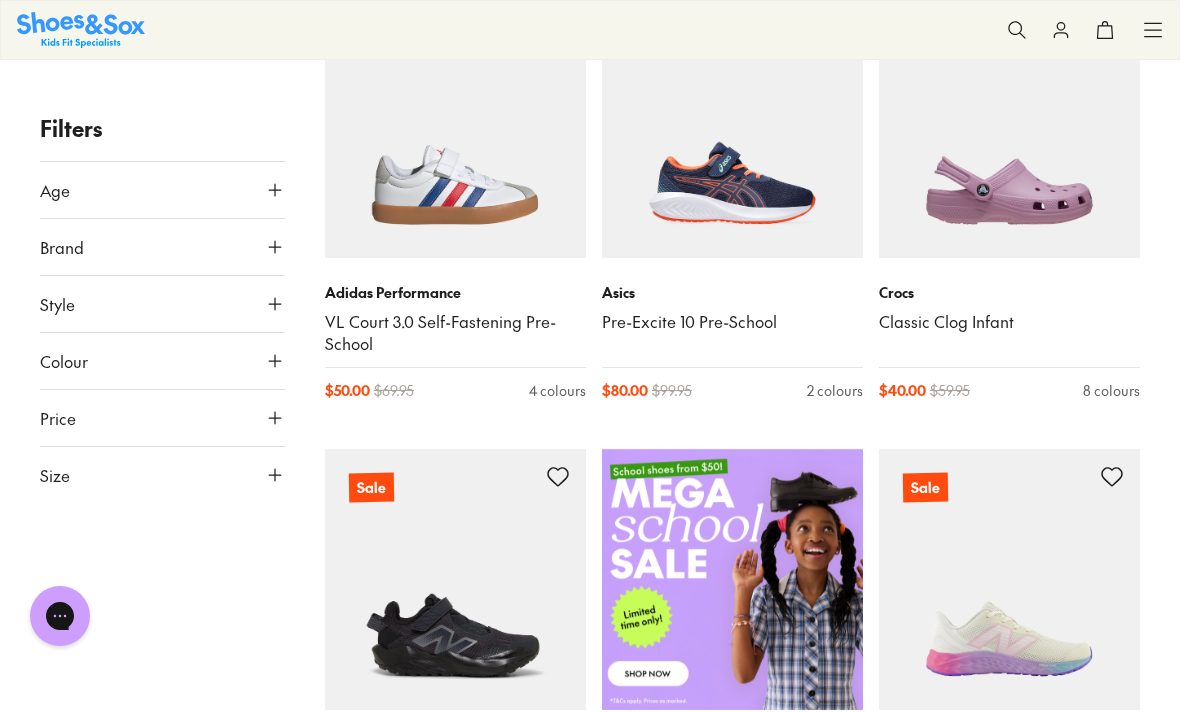 scroll, scrollTop: 412, scrollLeft: 0, axis: vertical 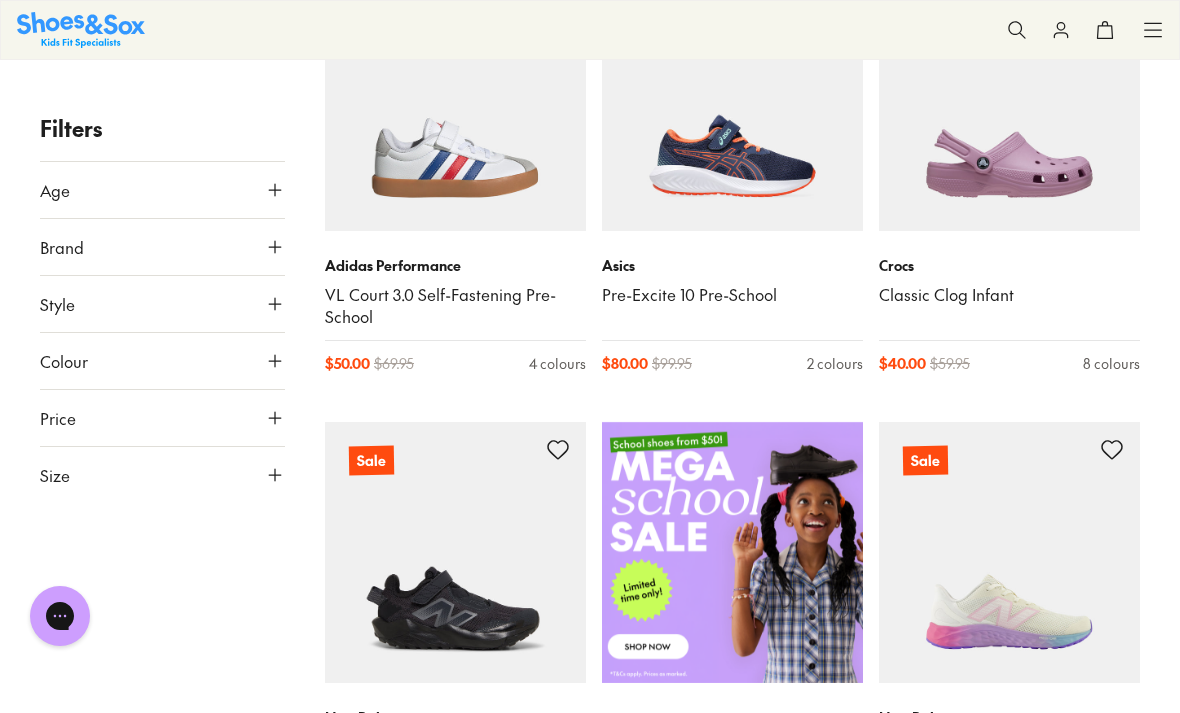 click 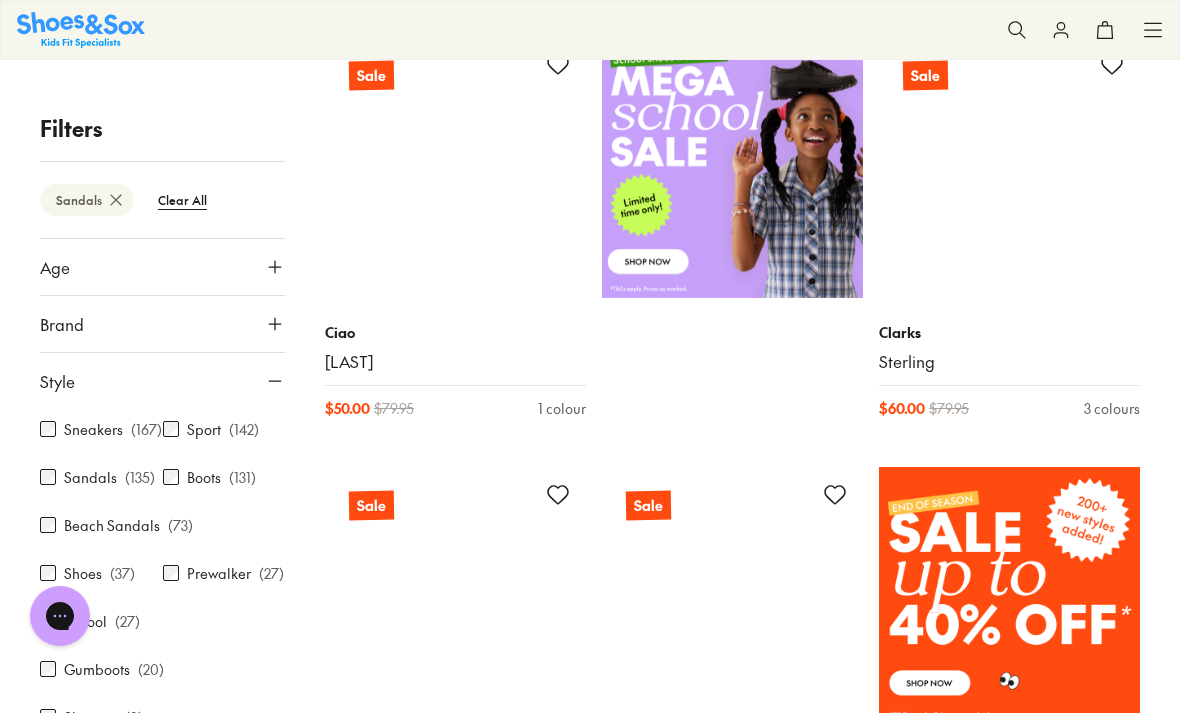 scroll, scrollTop: 776, scrollLeft: 0, axis: vertical 